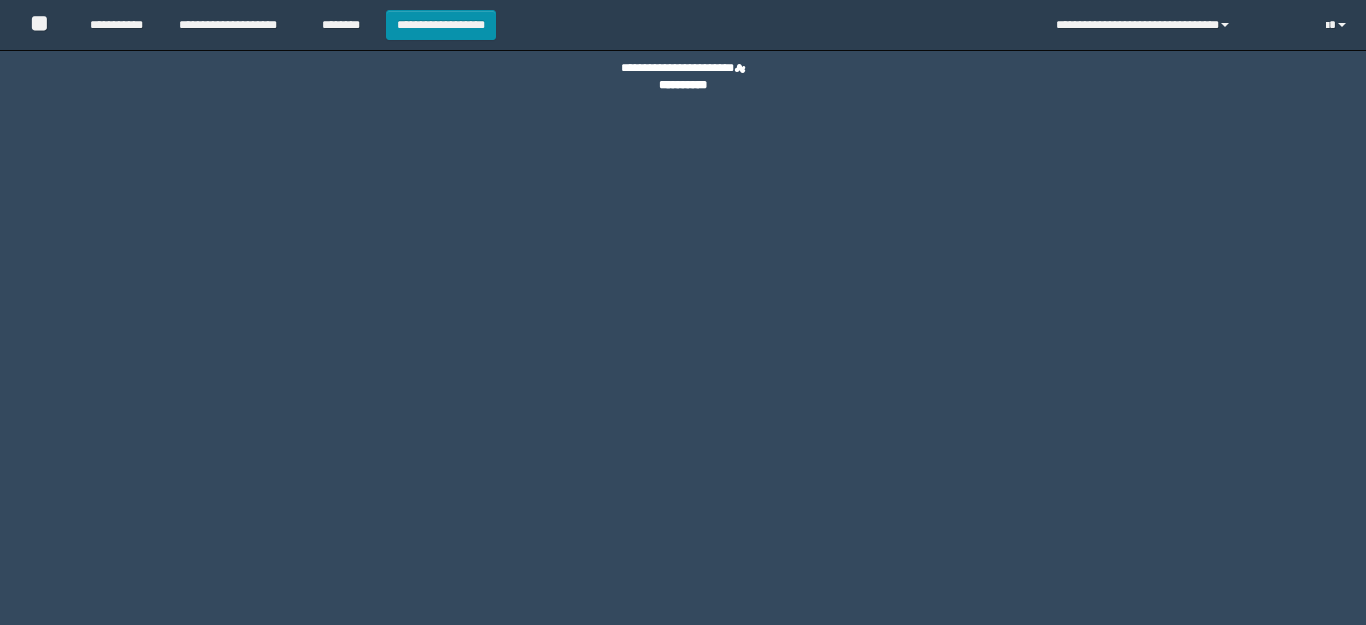 scroll, scrollTop: 0, scrollLeft: 0, axis: both 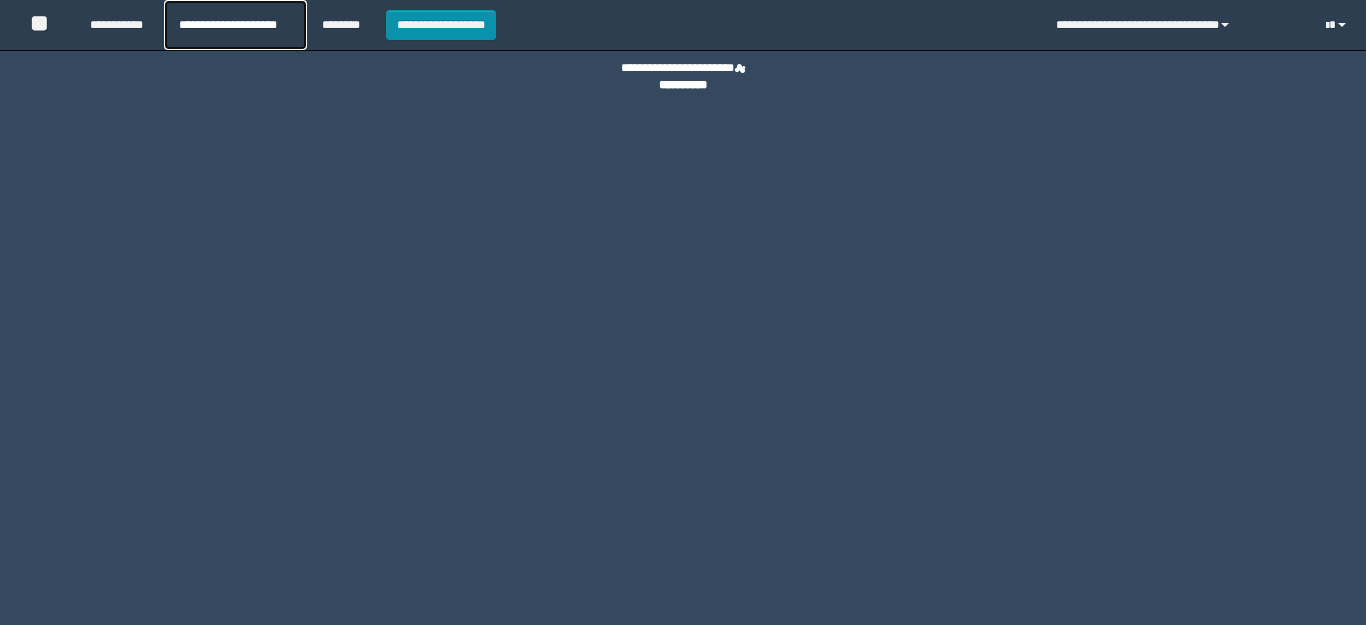 click on "**********" at bounding box center [235, 25] 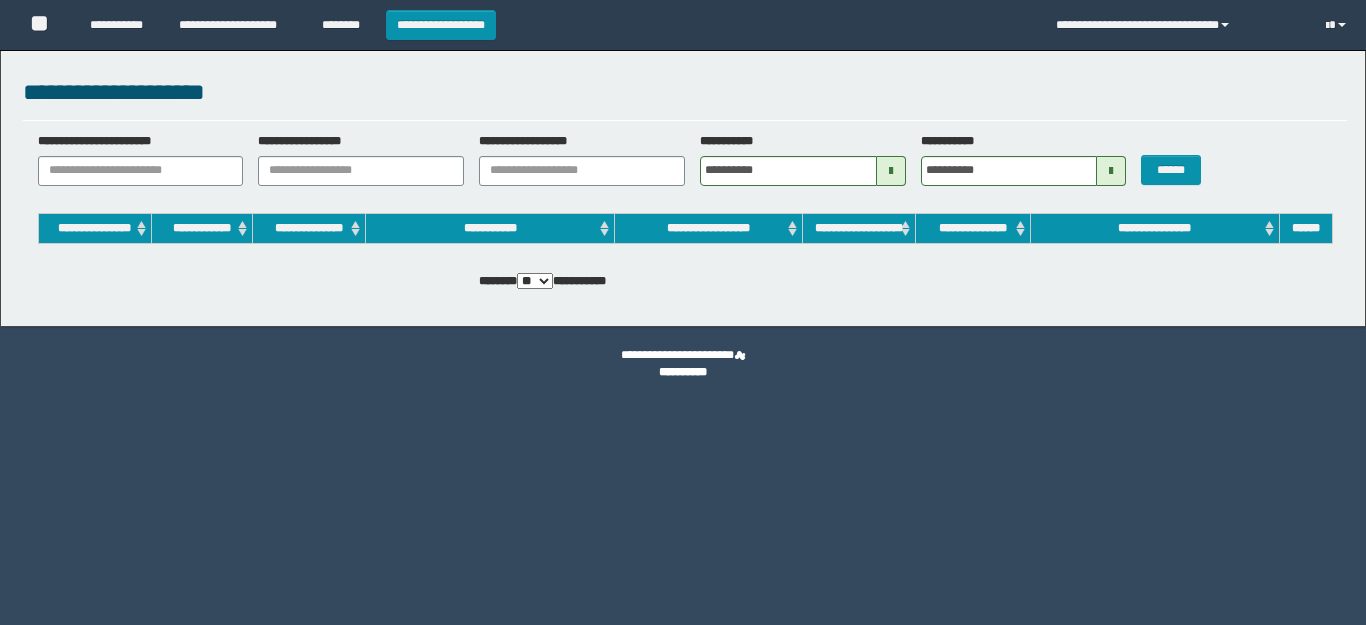 scroll, scrollTop: 0, scrollLeft: 0, axis: both 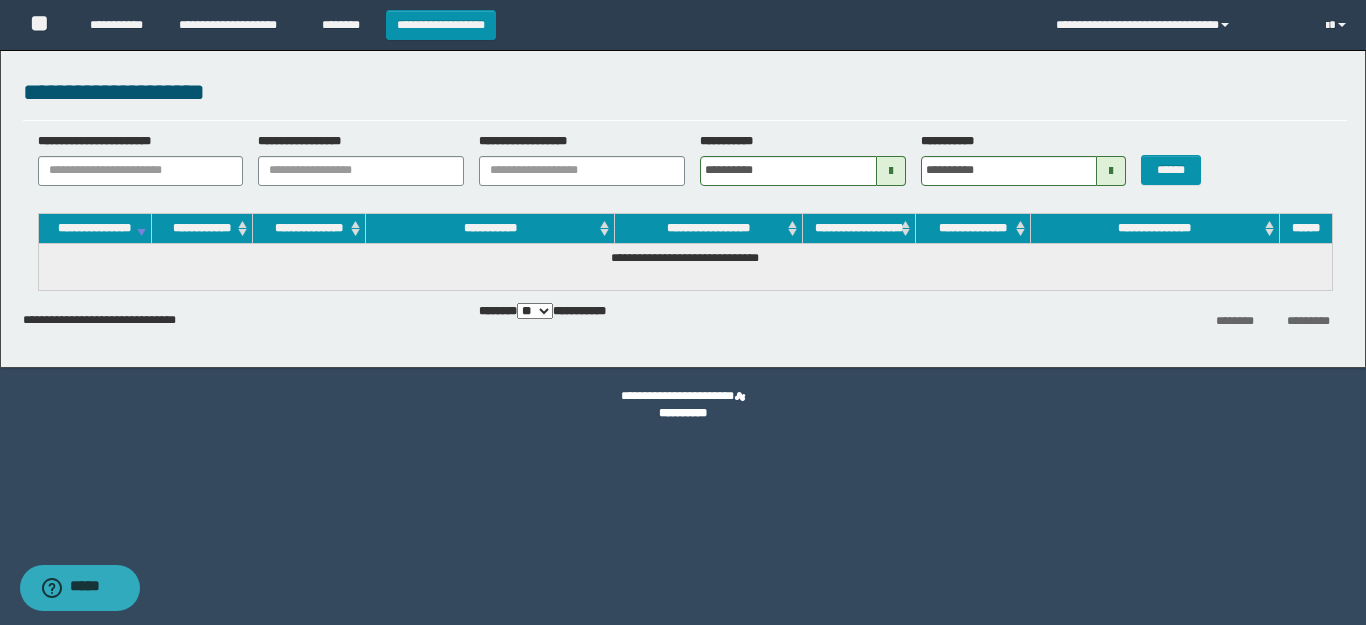 click on "**********" at bounding box center [685, 166] 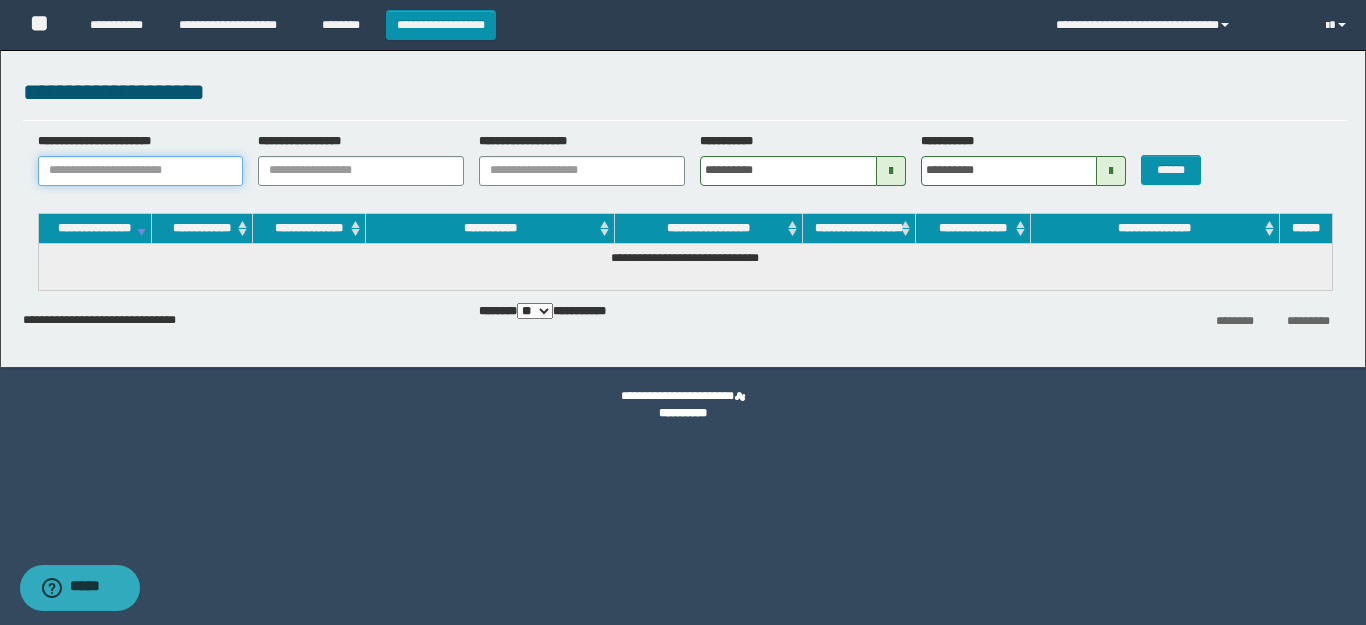 click on "**********" at bounding box center (141, 171) 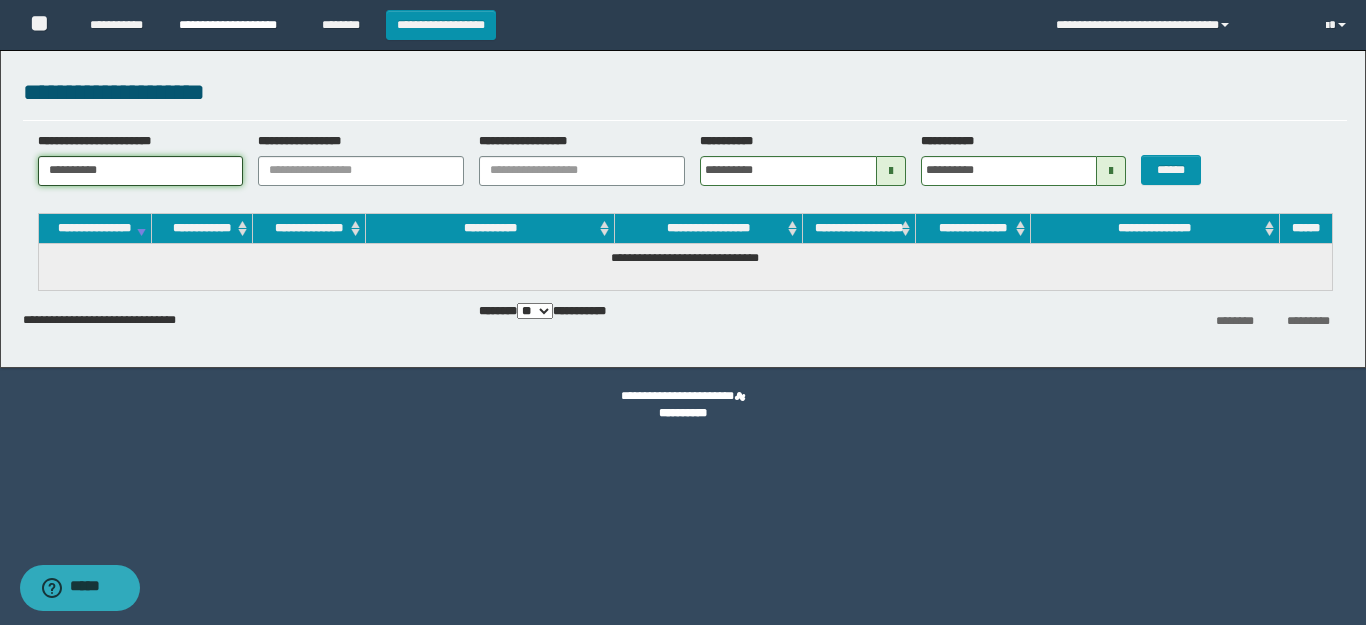 type on "**********" 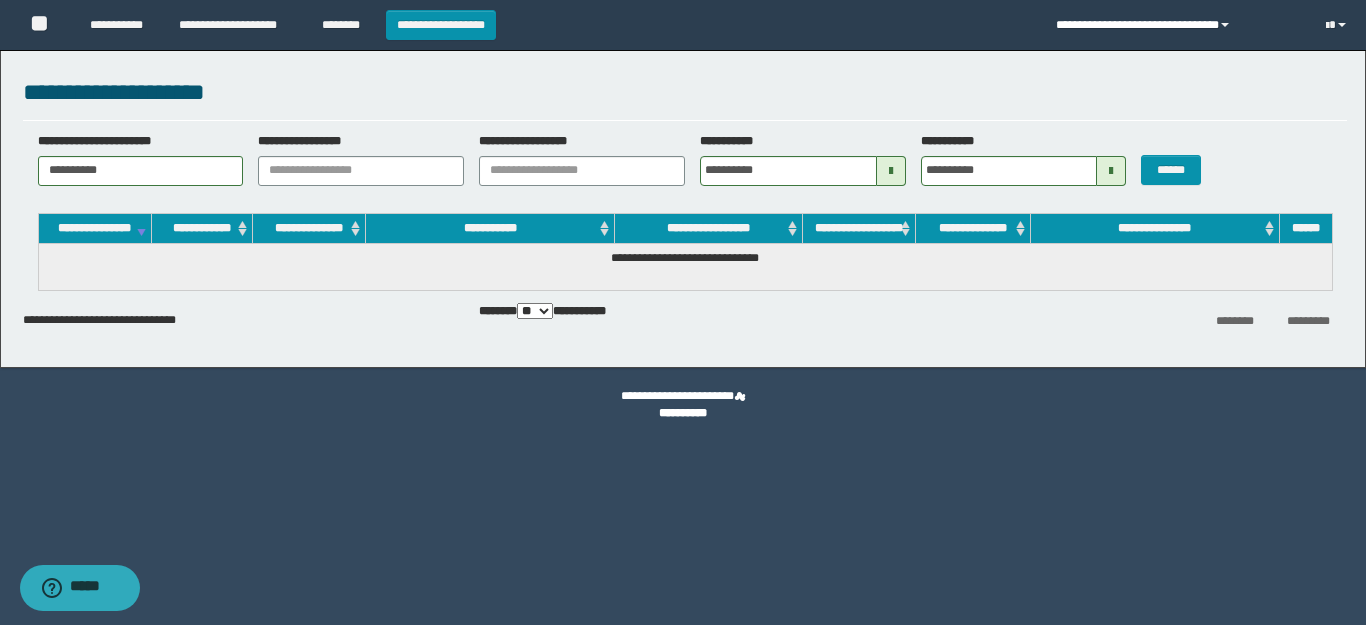 click on "**********" at bounding box center [1175, 25] 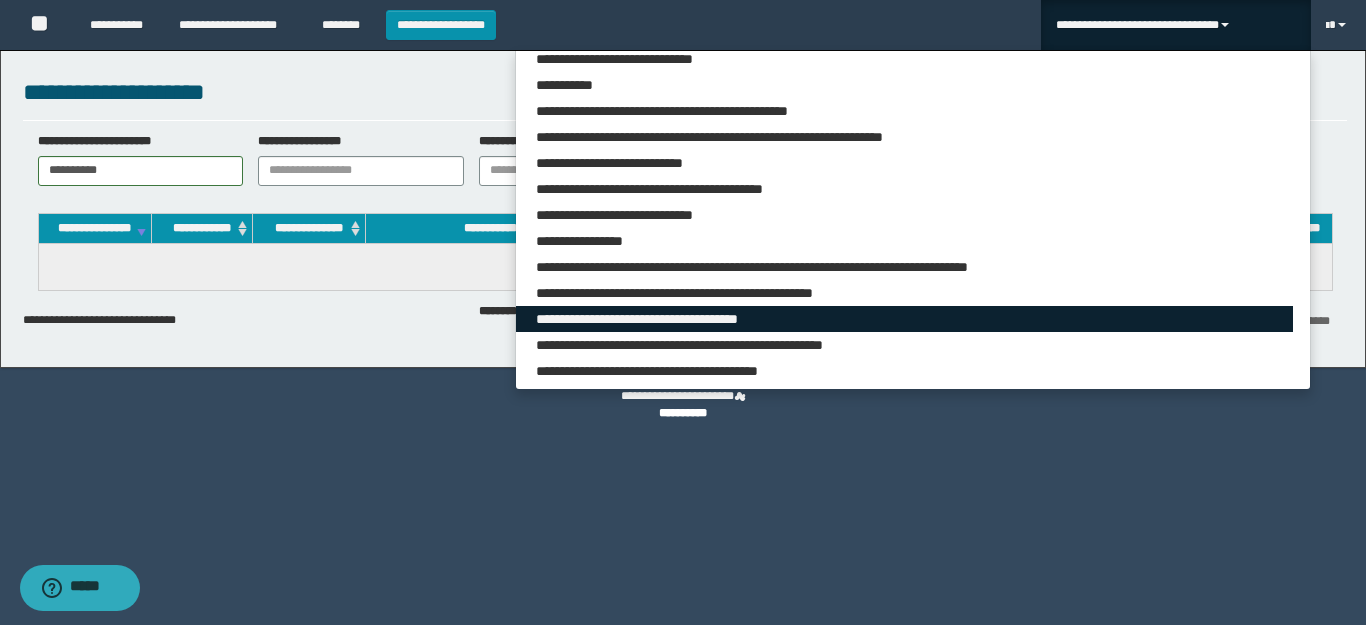 scroll, scrollTop: 472, scrollLeft: 0, axis: vertical 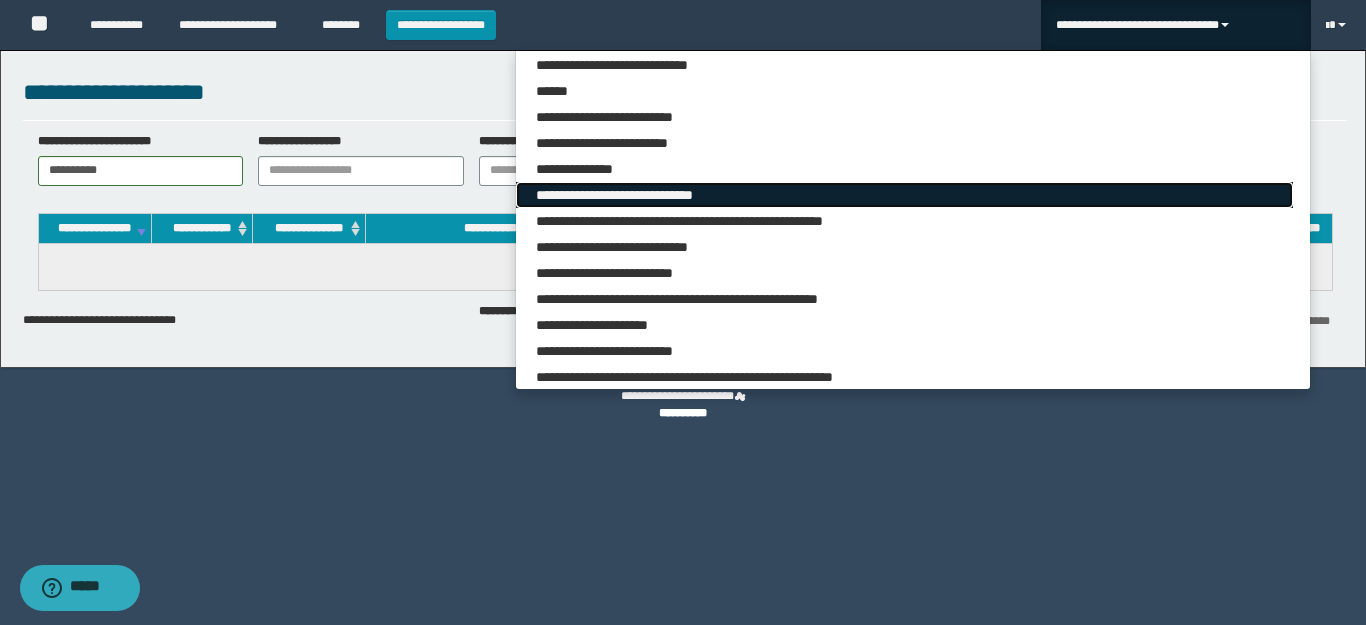 click on "**********" at bounding box center [904, 195] 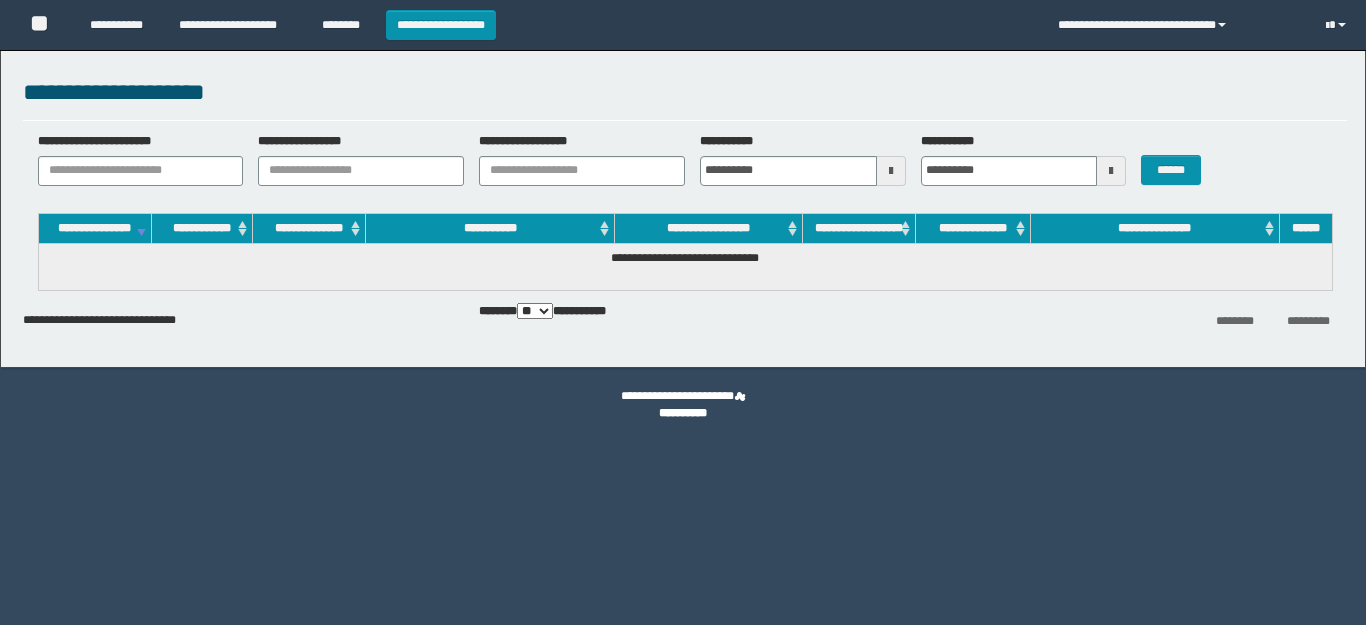 scroll, scrollTop: 0, scrollLeft: 0, axis: both 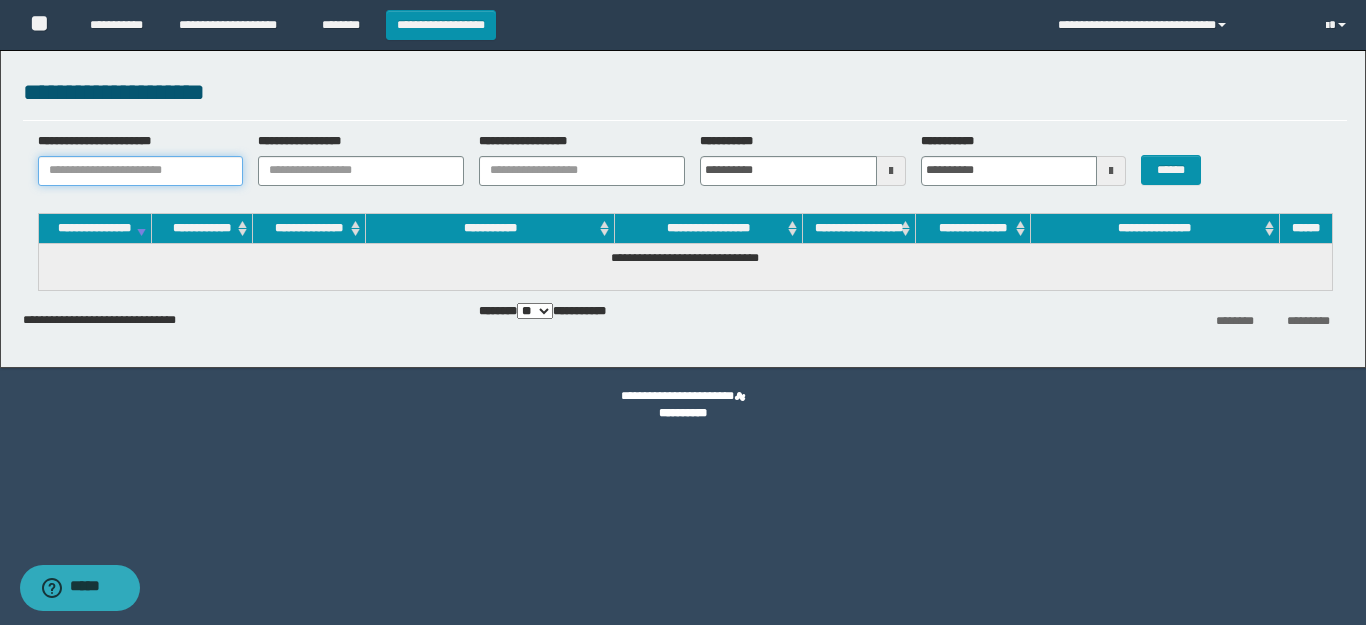 click on "**********" at bounding box center [141, 171] 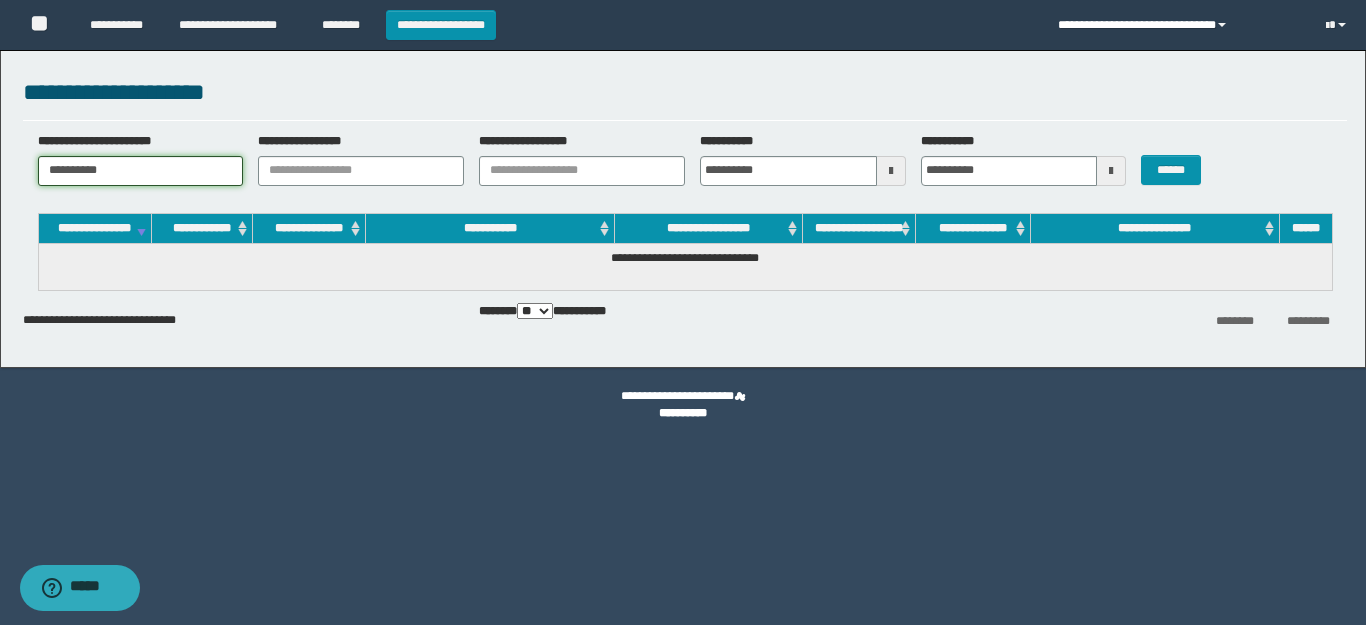 type on "**********" 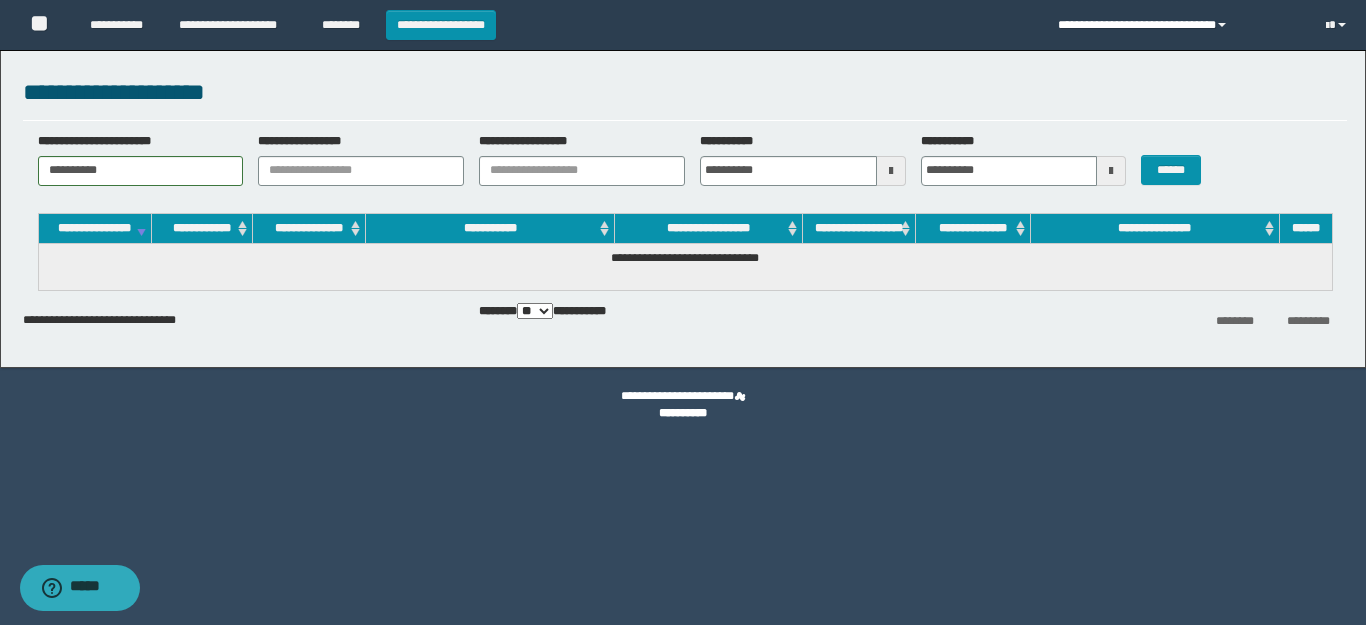 click on "**********" at bounding box center (1177, 25) 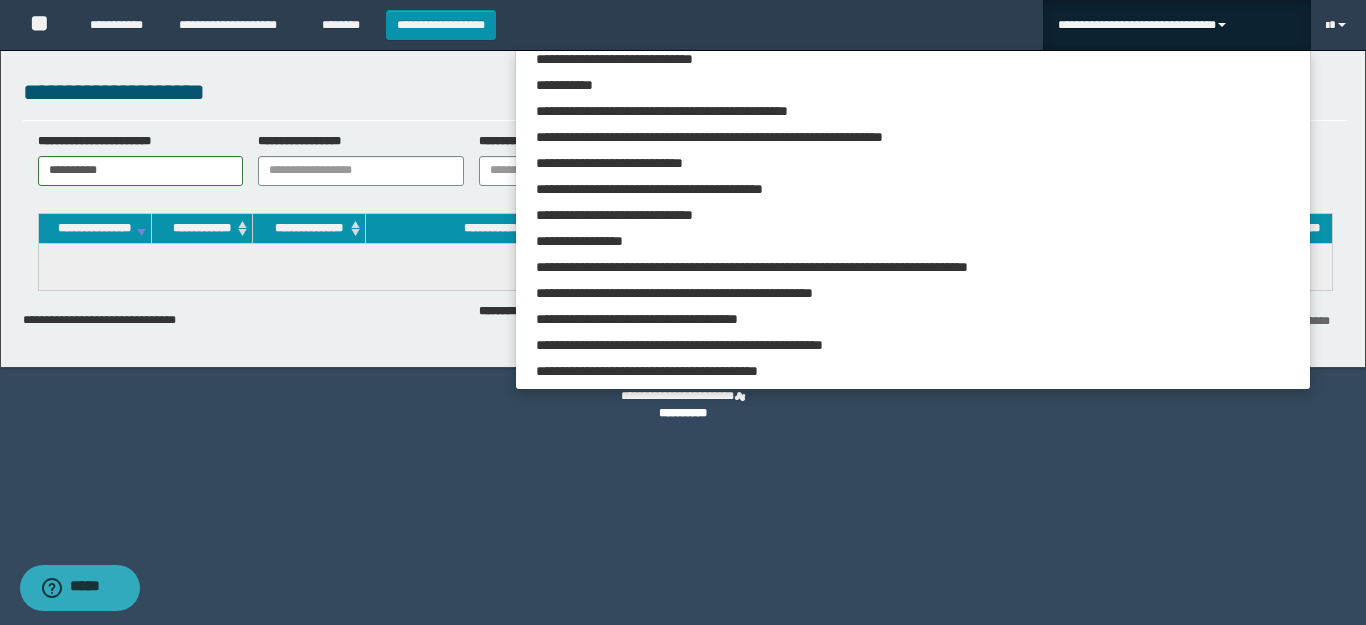 scroll, scrollTop: 472, scrollLeft: 0, axis: vertical 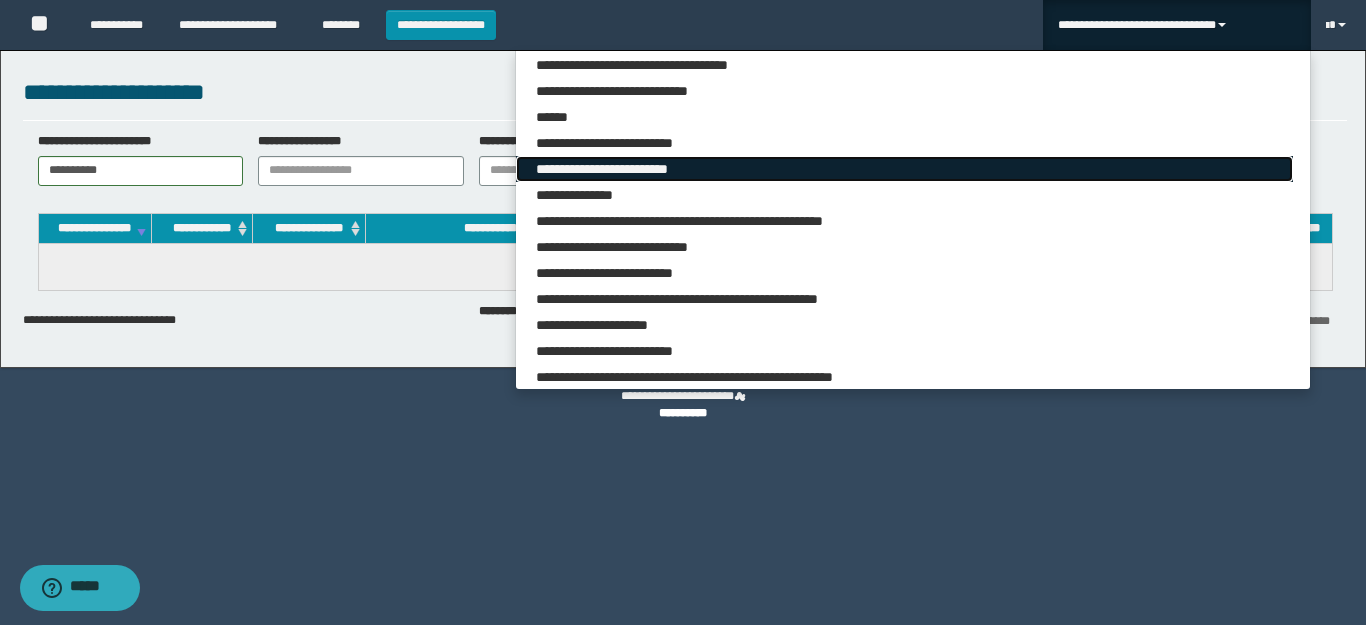 click on "**********" at bounding box center (904, 169) 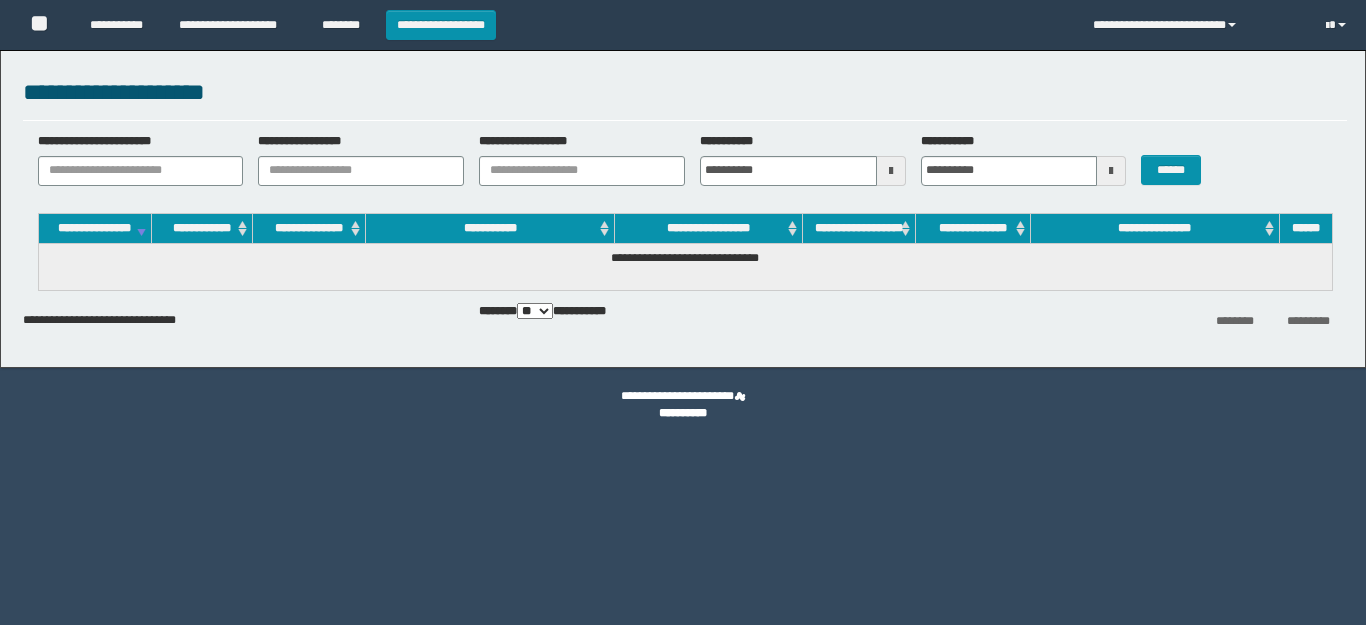 scroll, scrollTop: 0, scrollLeft: 0, axis: both 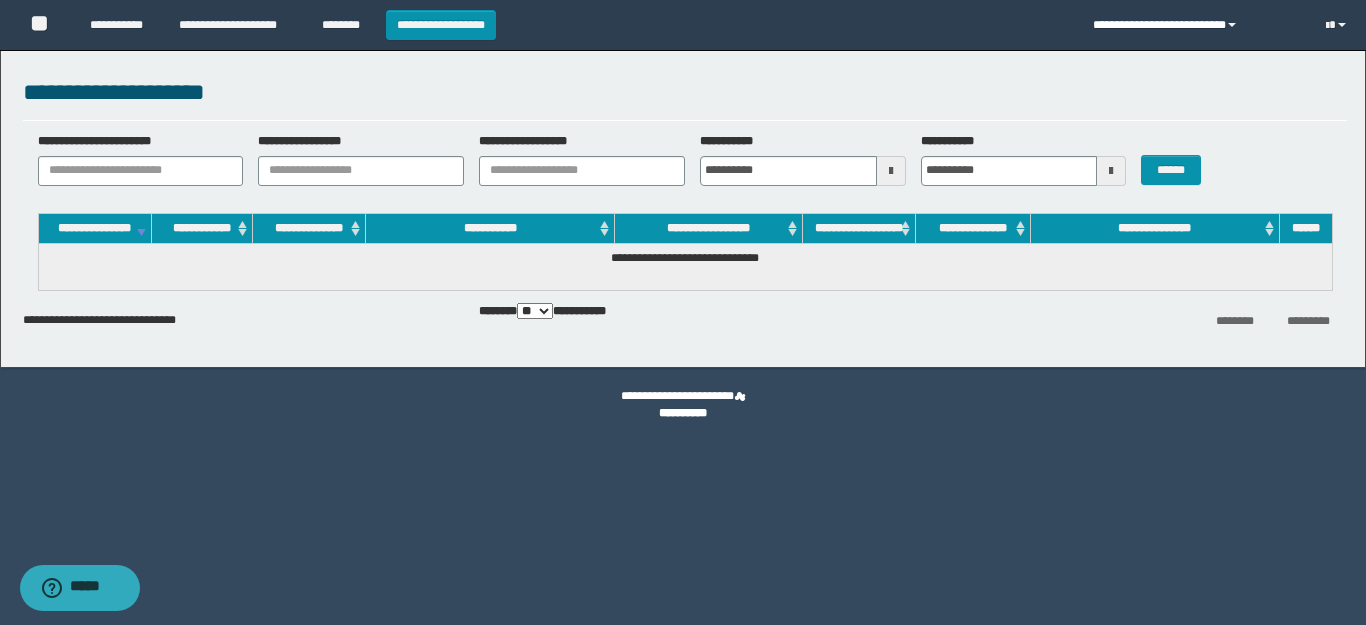 click on "**********" at bounding box center (1194, 25) 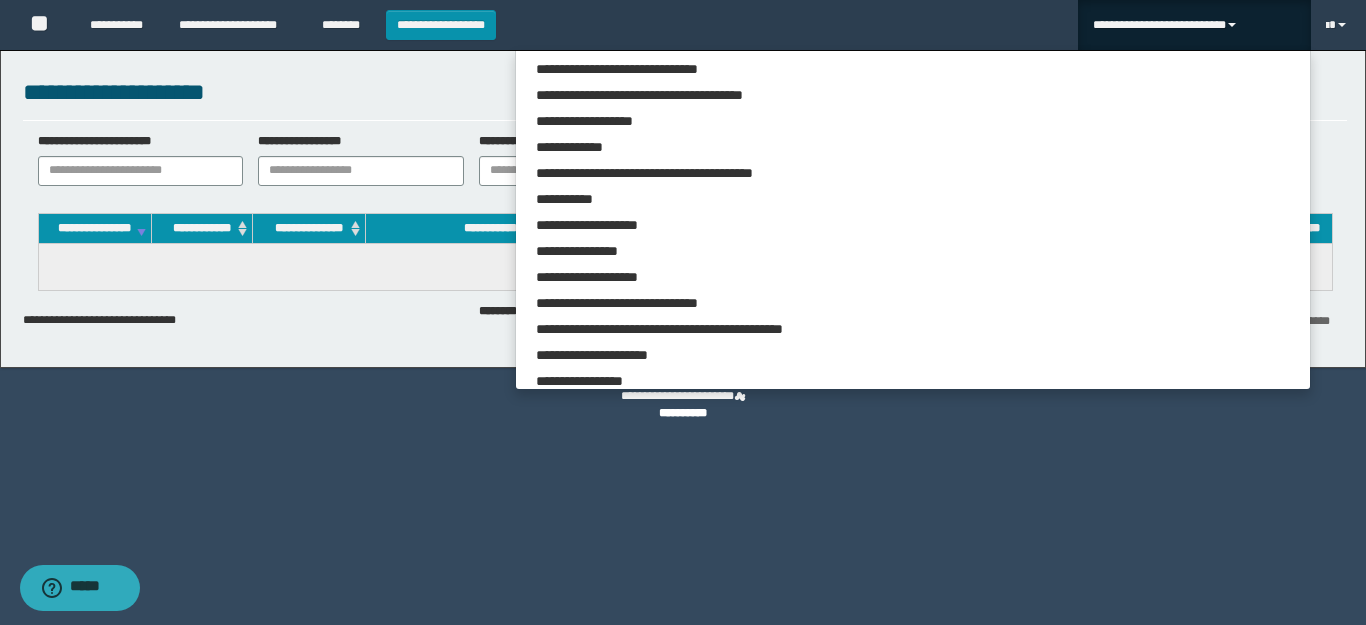 scroll, scrollTop: 500, scrollLeft: 0, axis: vertical 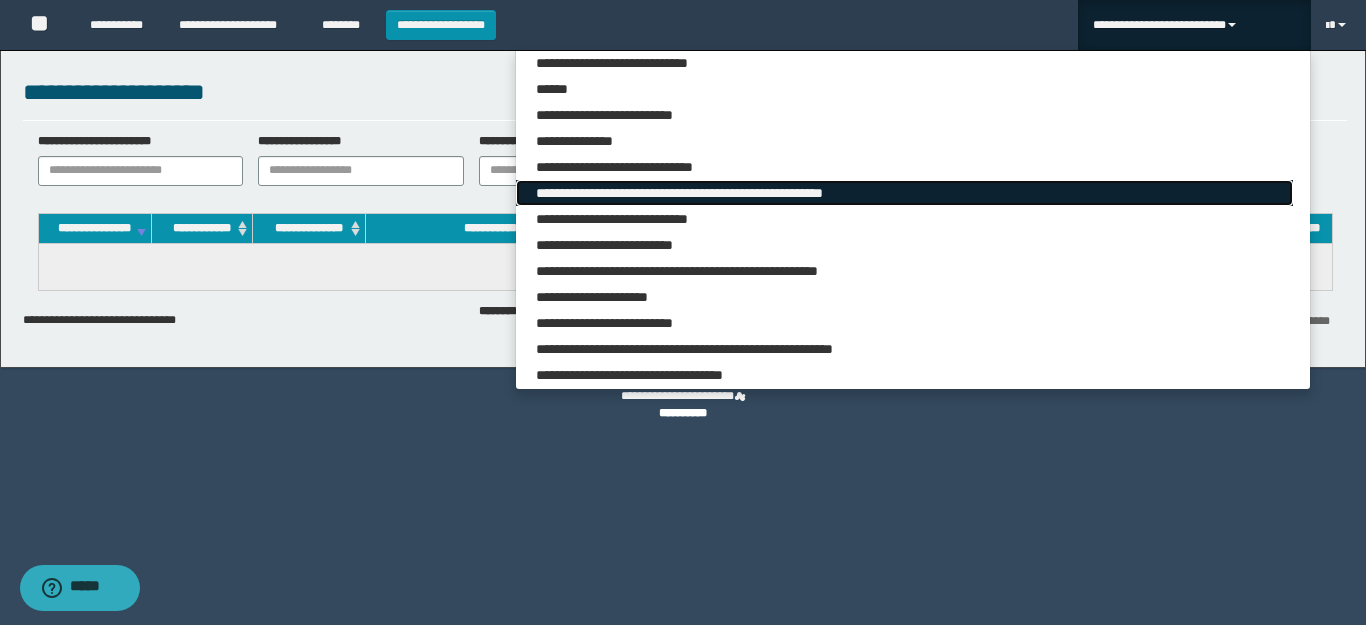 click on "**********" at bounding box center (904, 193) 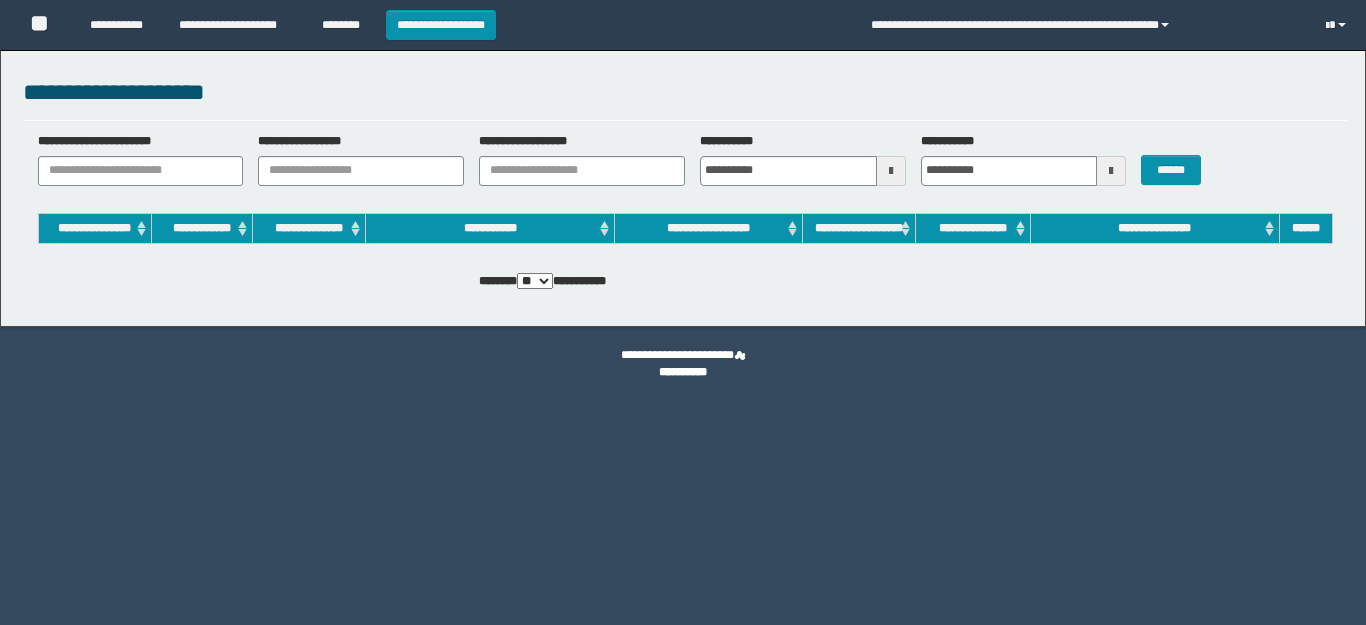 scroll, scrollTop: 0, scrollLeft: 0, axis: both 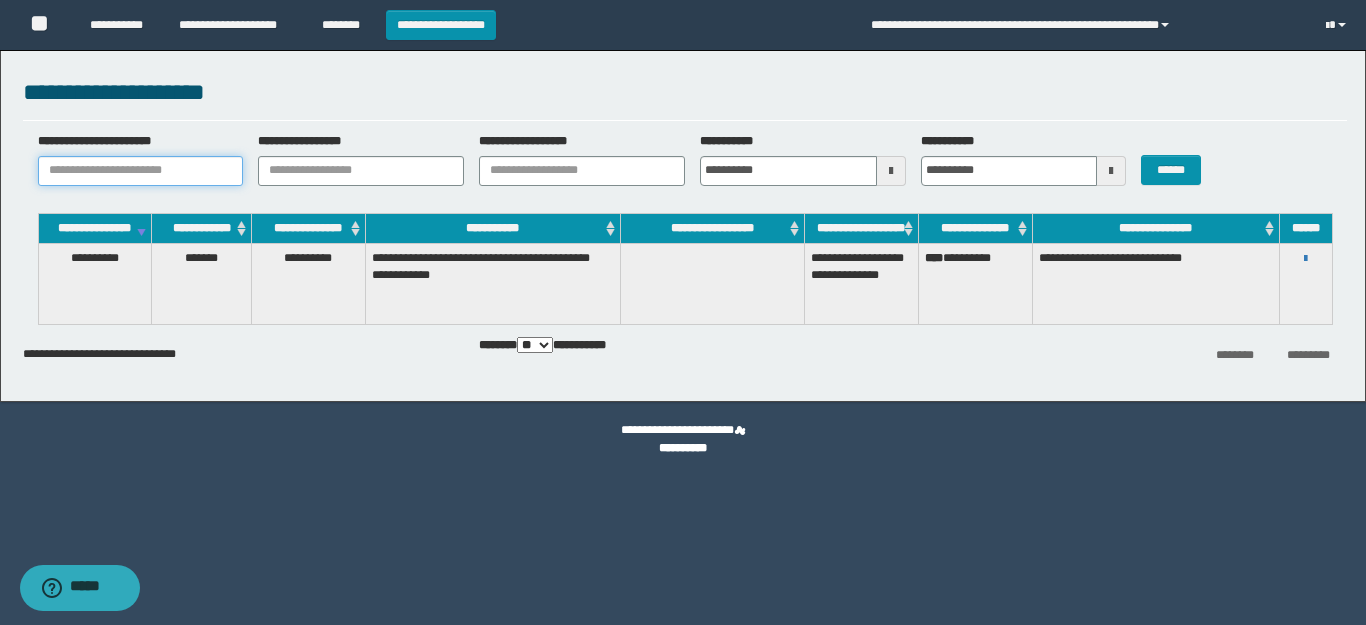 click on "**********" at bounding box center [141, 171] 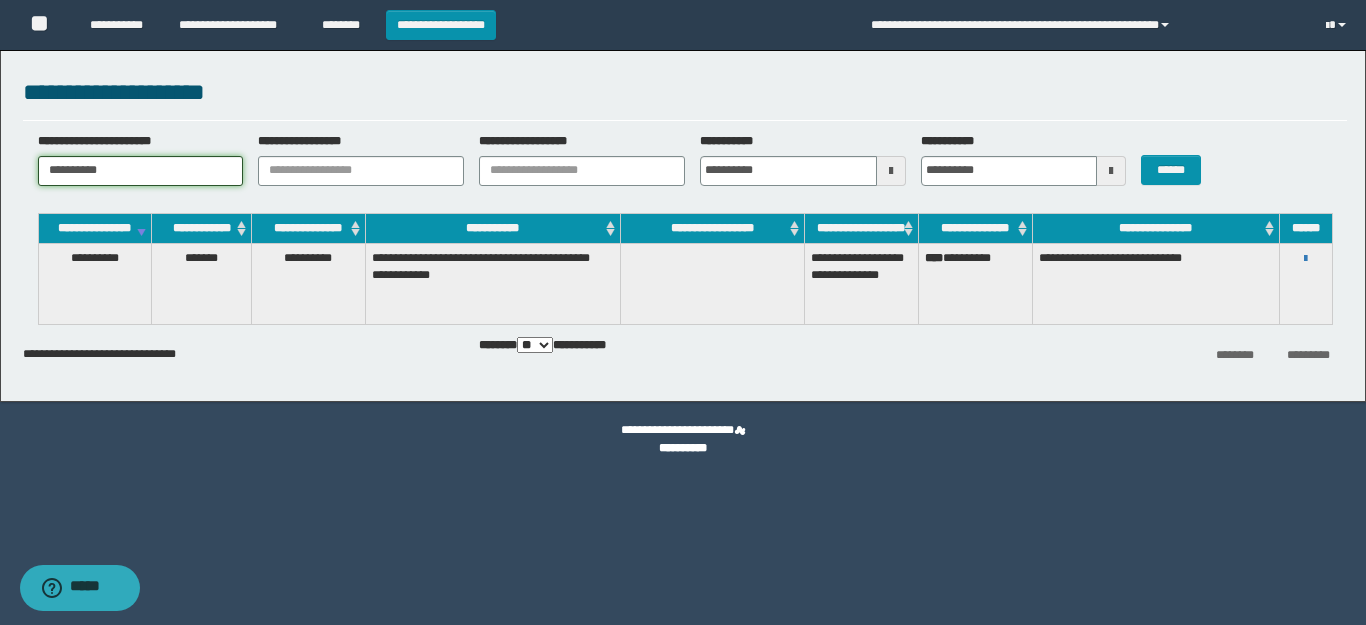 type on "**********" 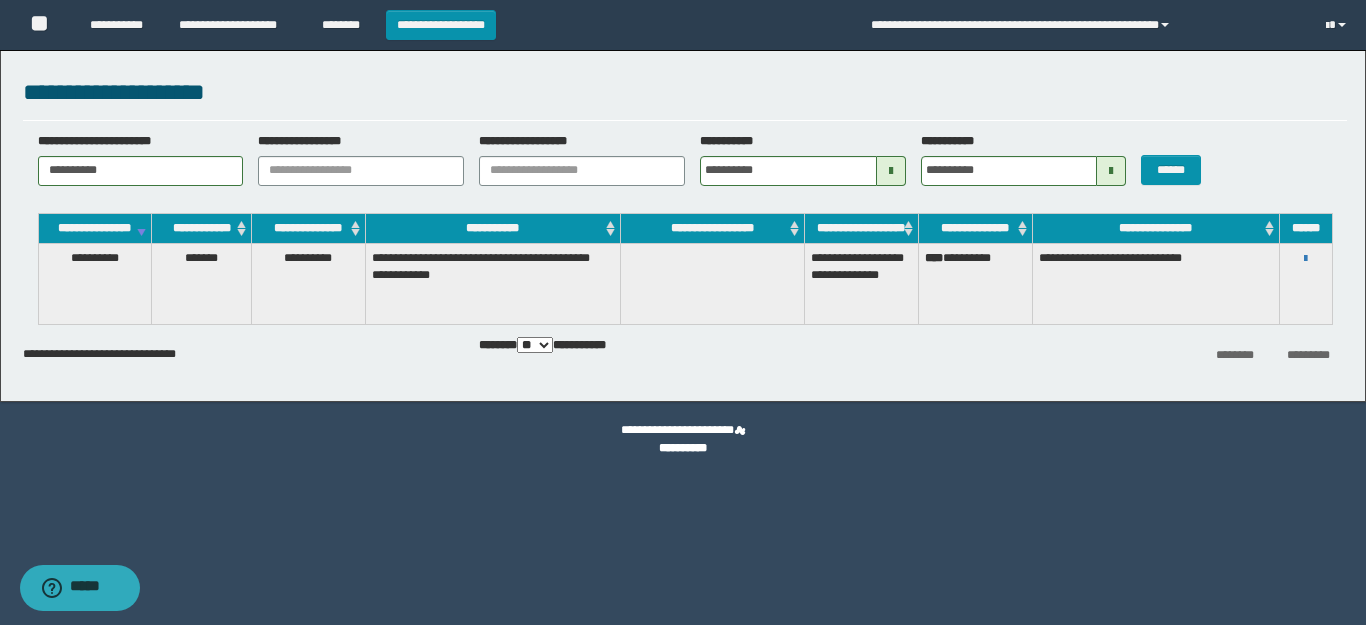 click on "**********" at bounding box center [1306, 258] 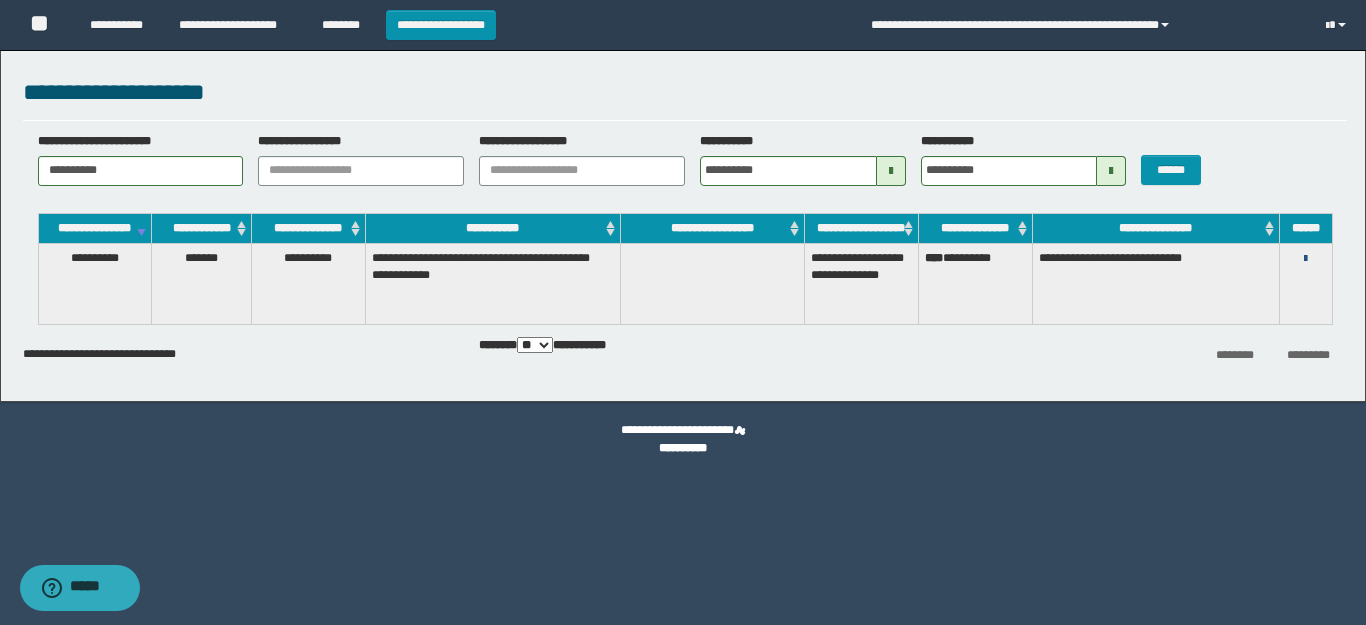 click at bounding box center [1305, 259] 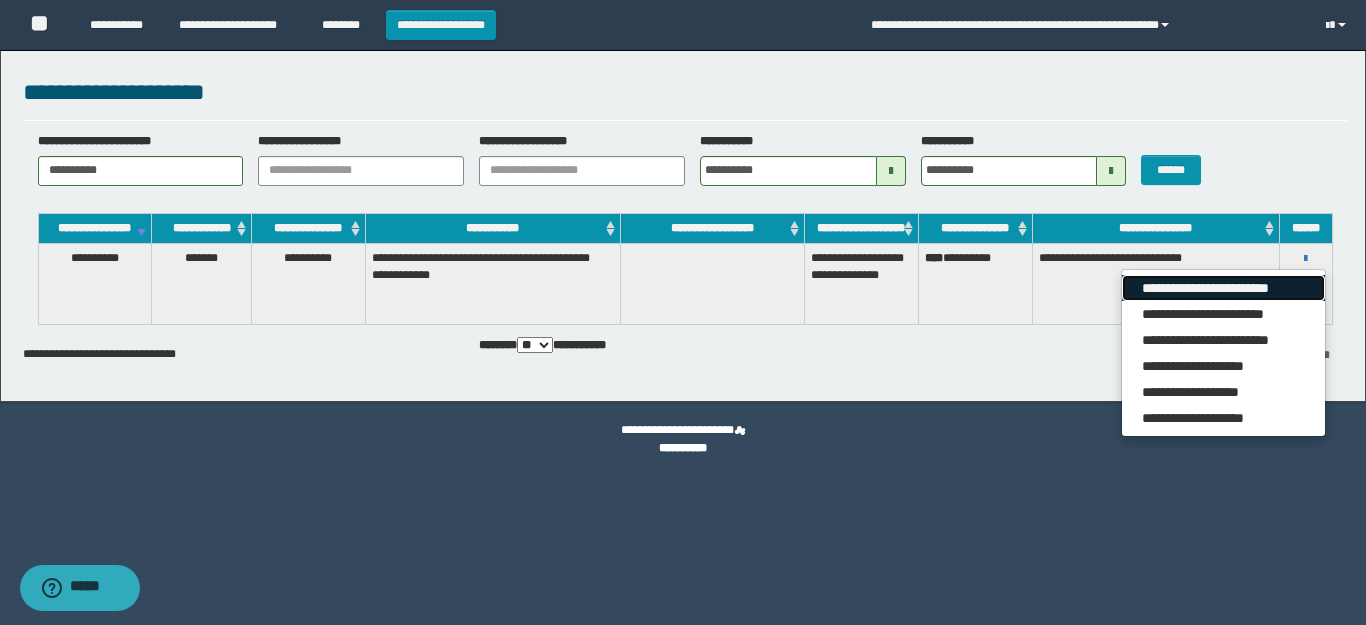 click on "**********" at bounding box center [1223, 288] 